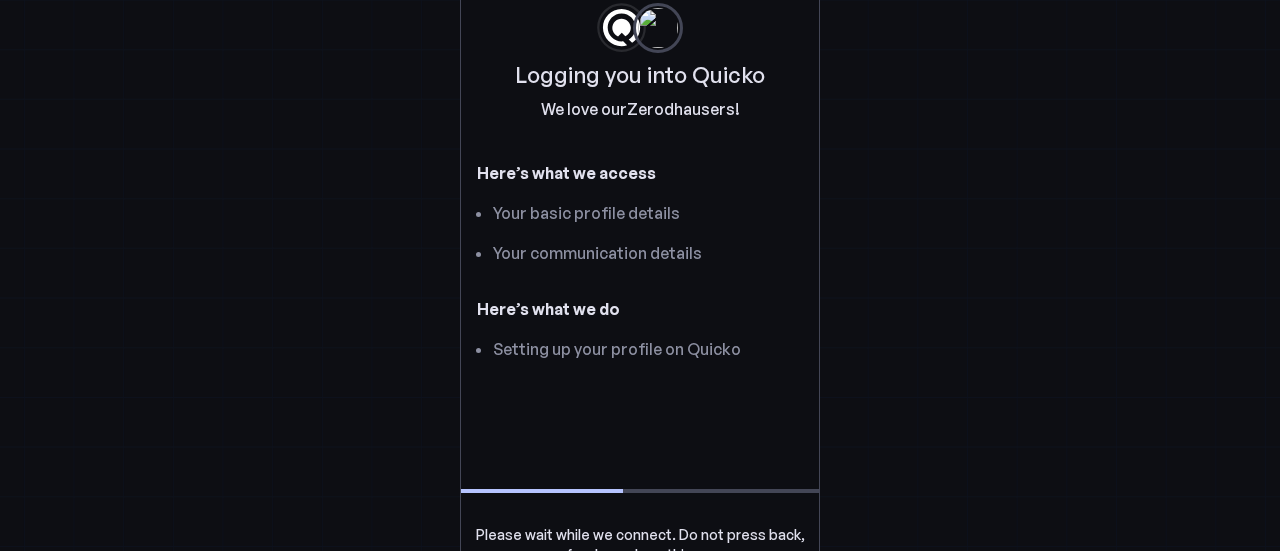 scroll, scrollTop: 0, scrollLeft: 0, axis: both 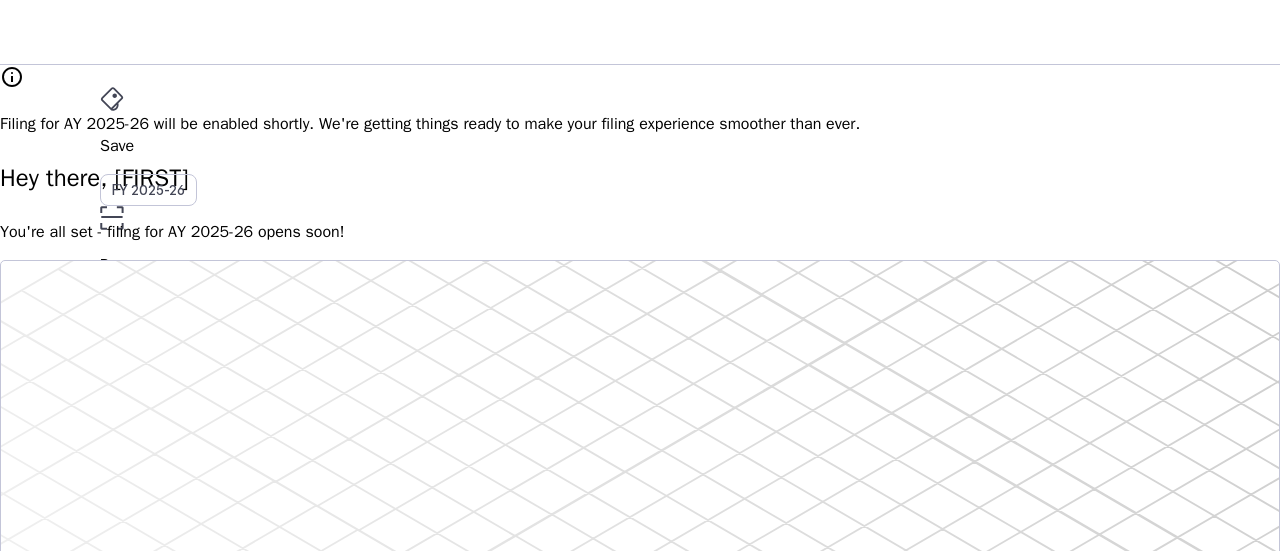 click on "Upgrade" at bounding box center [152, 567] 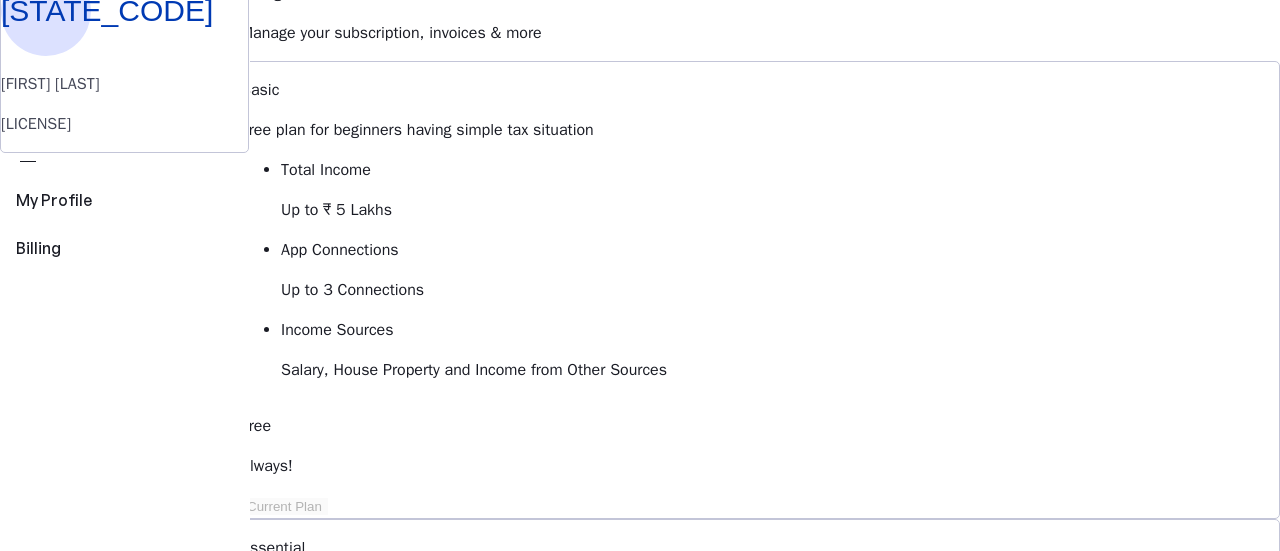 scroll, scrollTop: 300, scrollLeft: 0, axis: vertical 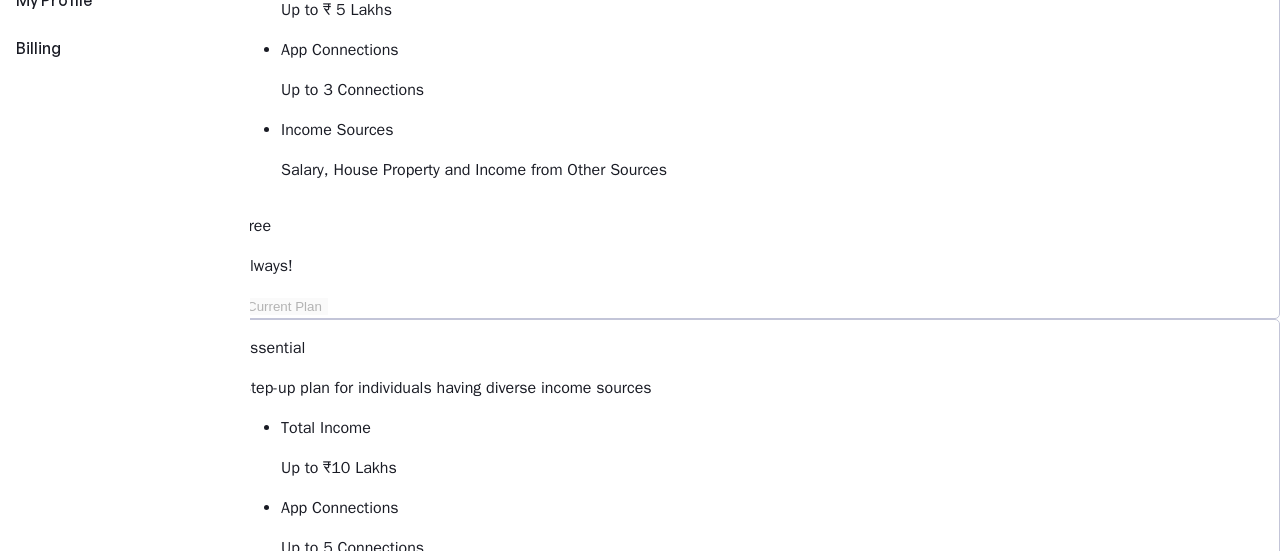 click on "Upgrade to Elite" at bounding box center (319, 1366) 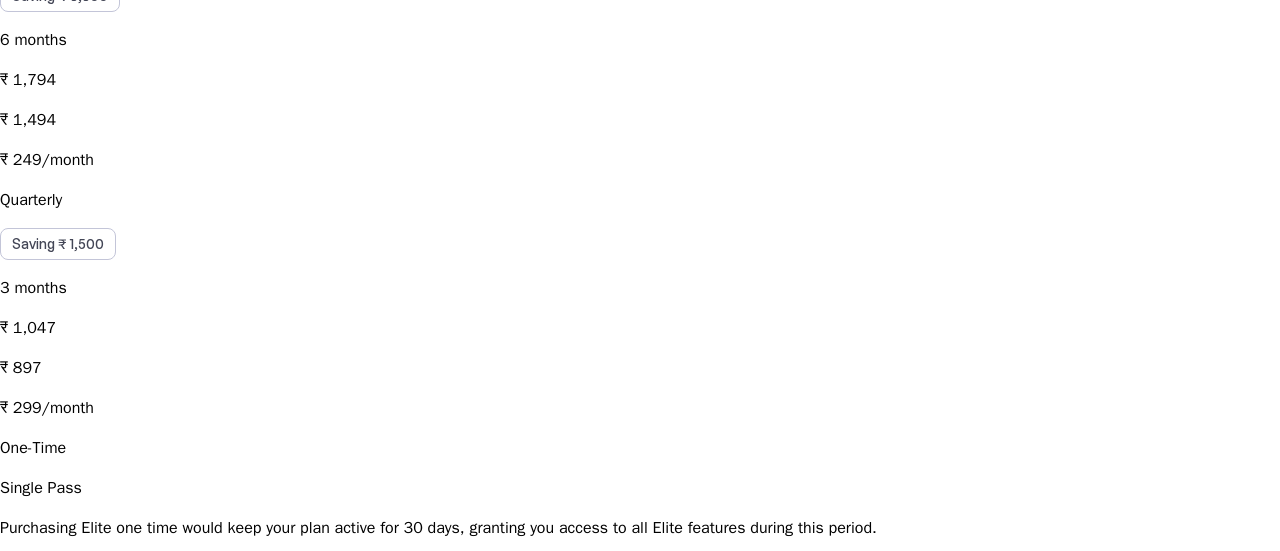 scroll, scrollTop: 800, scrollLeft: 0, axis: vertical 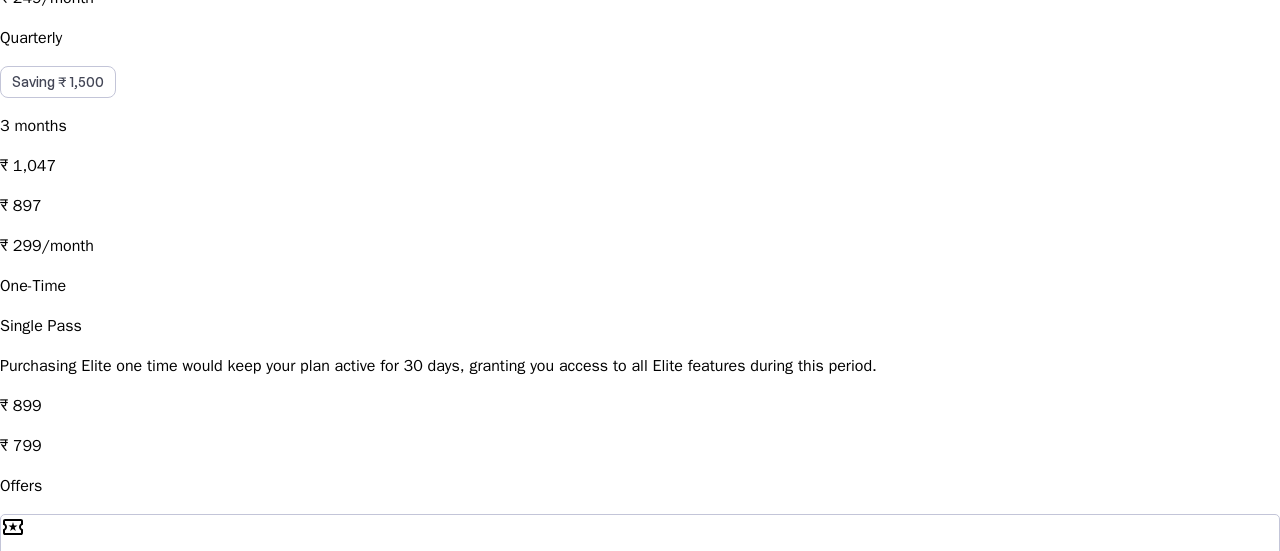 click on "Gujarat" at bounding box center (101, 774) 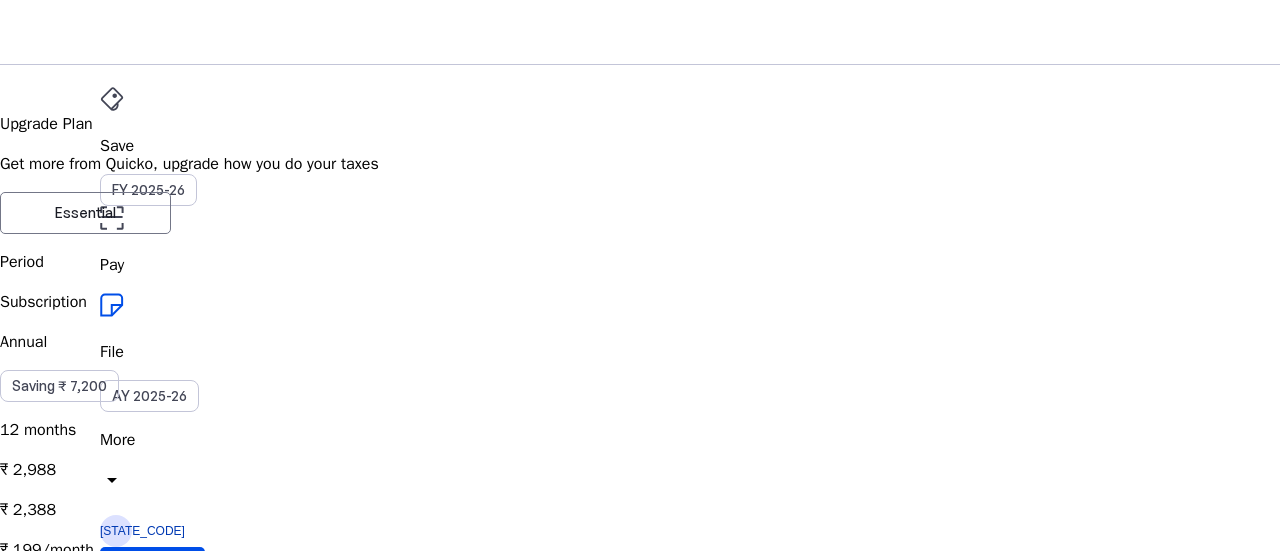 click on "Unlock savings on your plan with exclusive coupons!" at bounding box center [280, 2467] 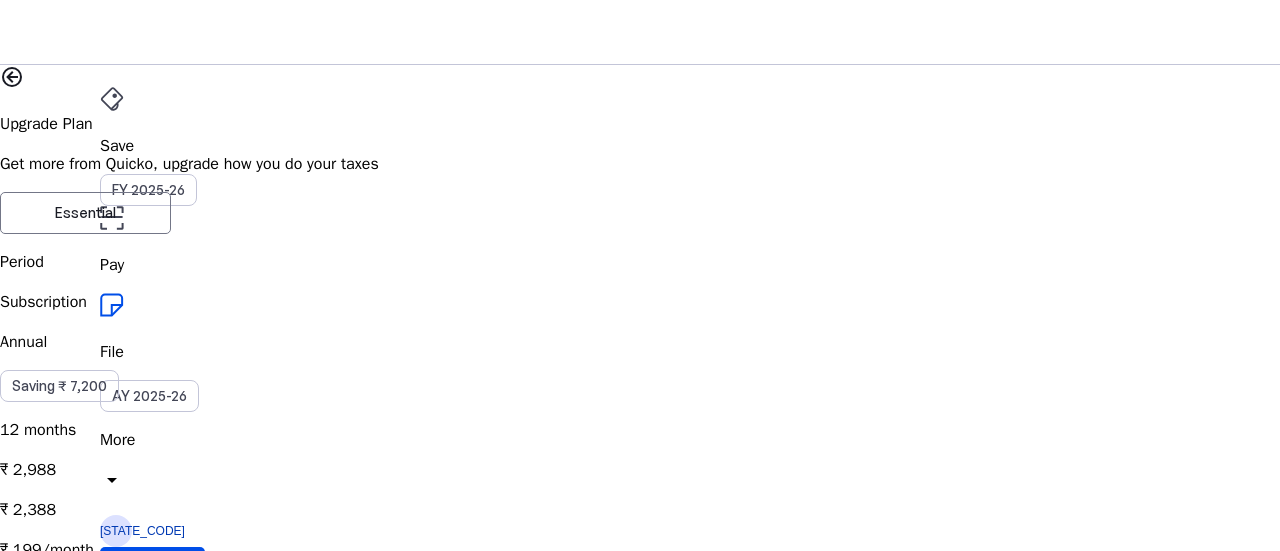 click on "cancel" at bounding box center (12, 2420) 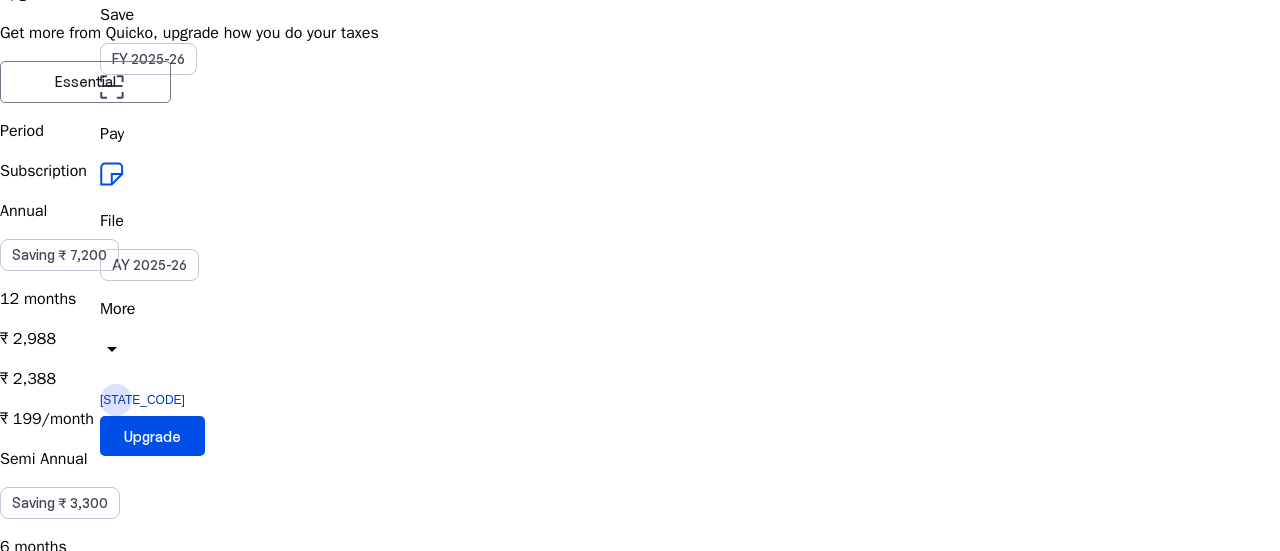 scroll, scrollTop: 0, scrollLeft: 0, axis: both 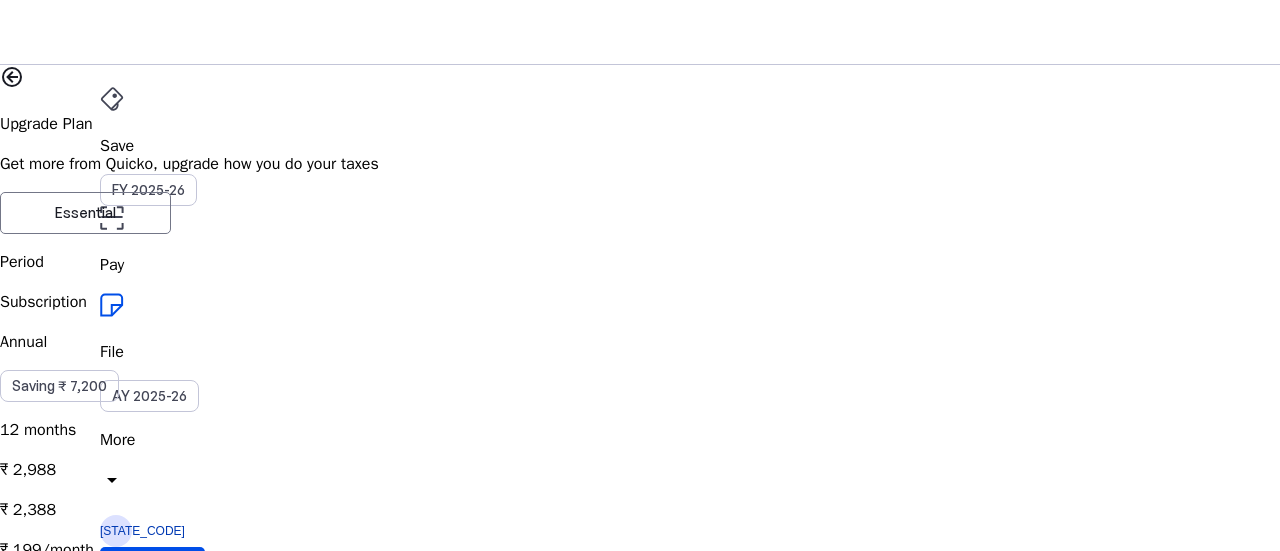 click on "More" at bounding box center (640, 440) 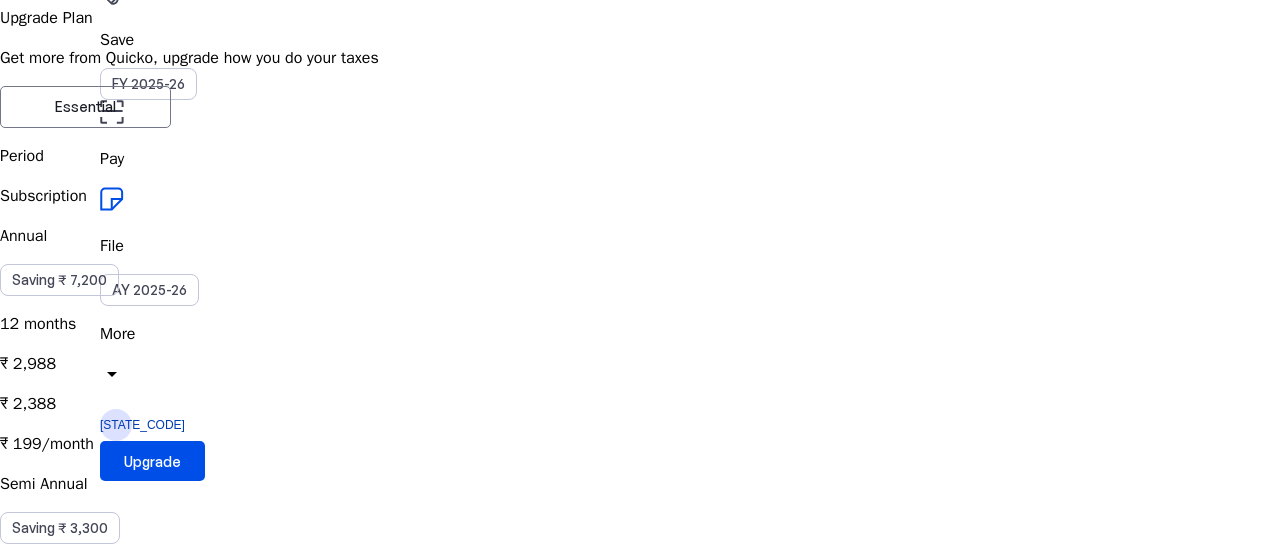 scroll, scrollTop: 100, scrollLeft: 0, axis: vertical 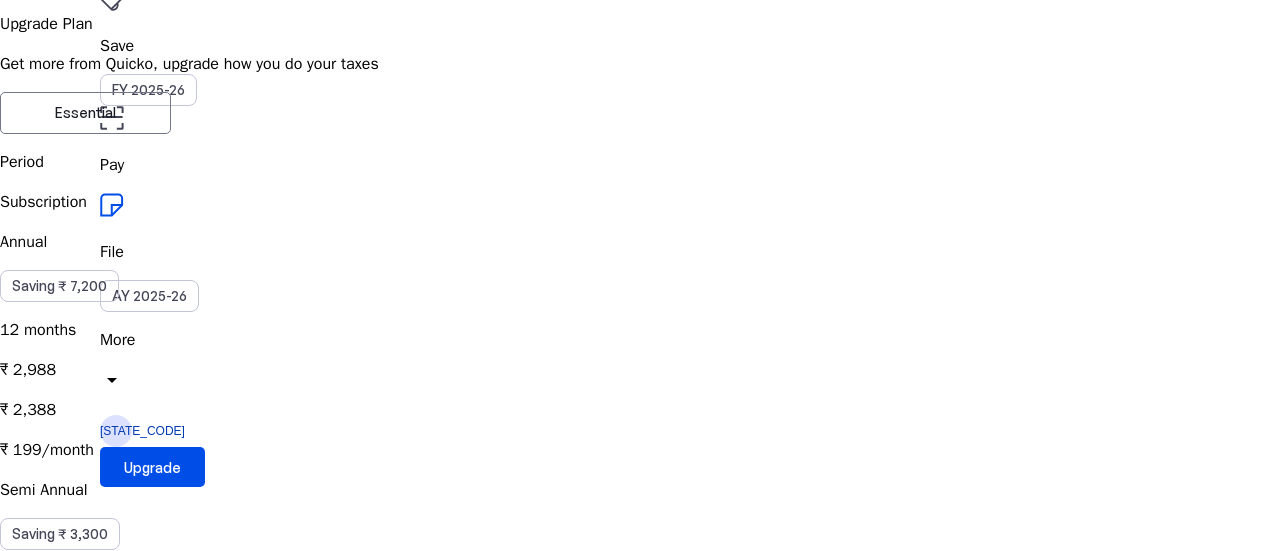 click at bounding box center (640, 2252) 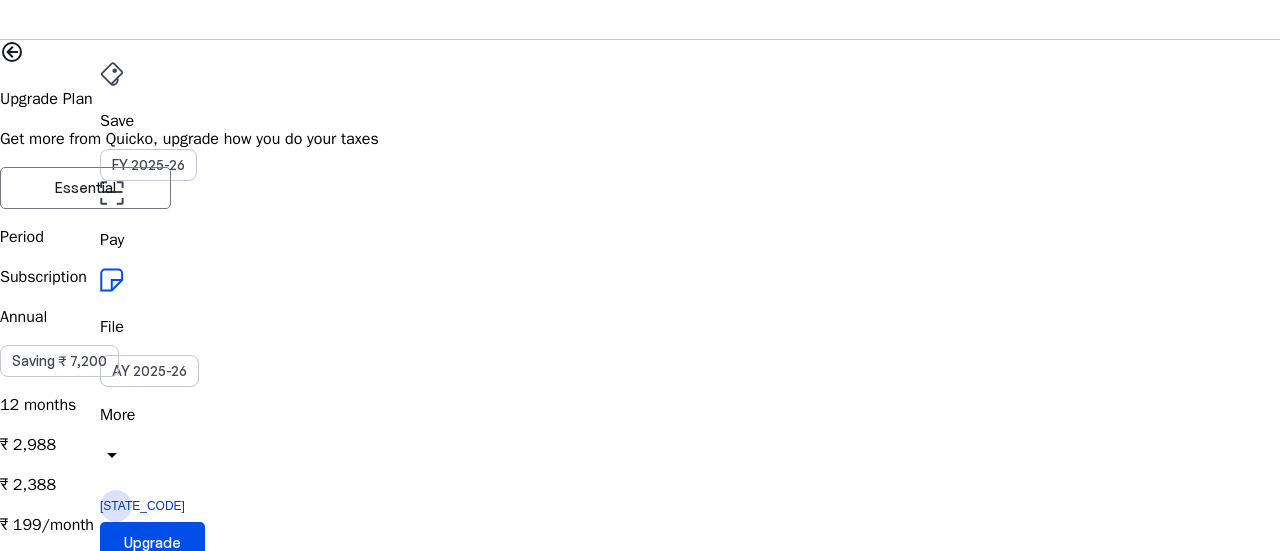 scroll, scrollTop: 0, scrollLeft: 0, axis: both 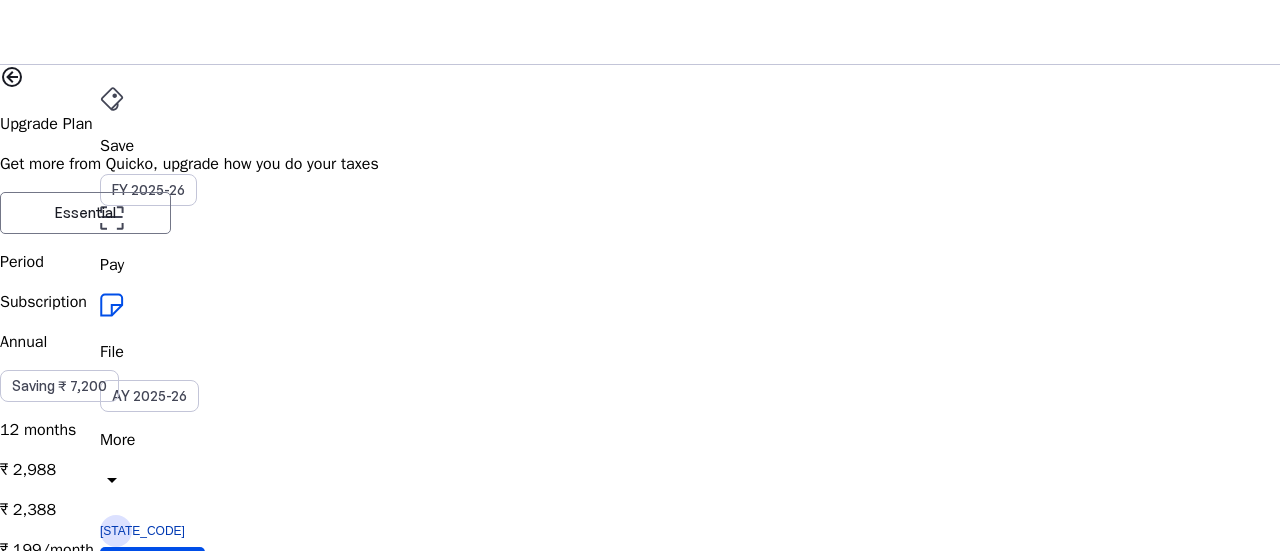 click at bounding box center [234, 32] 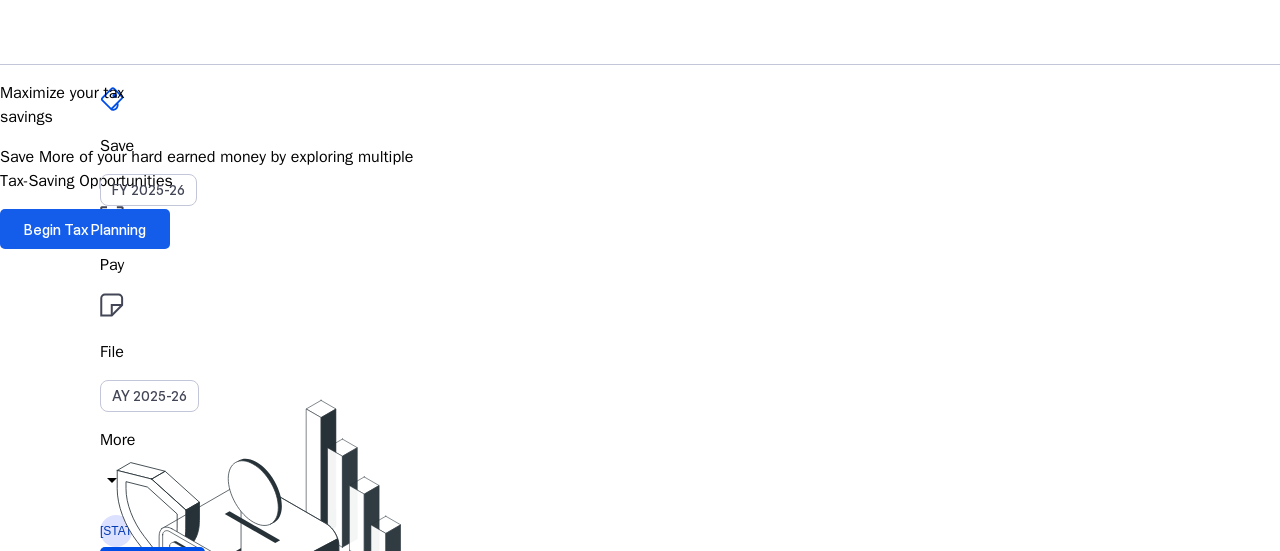 click on "Begin Tax Planning" at bounding box center (85, 229) 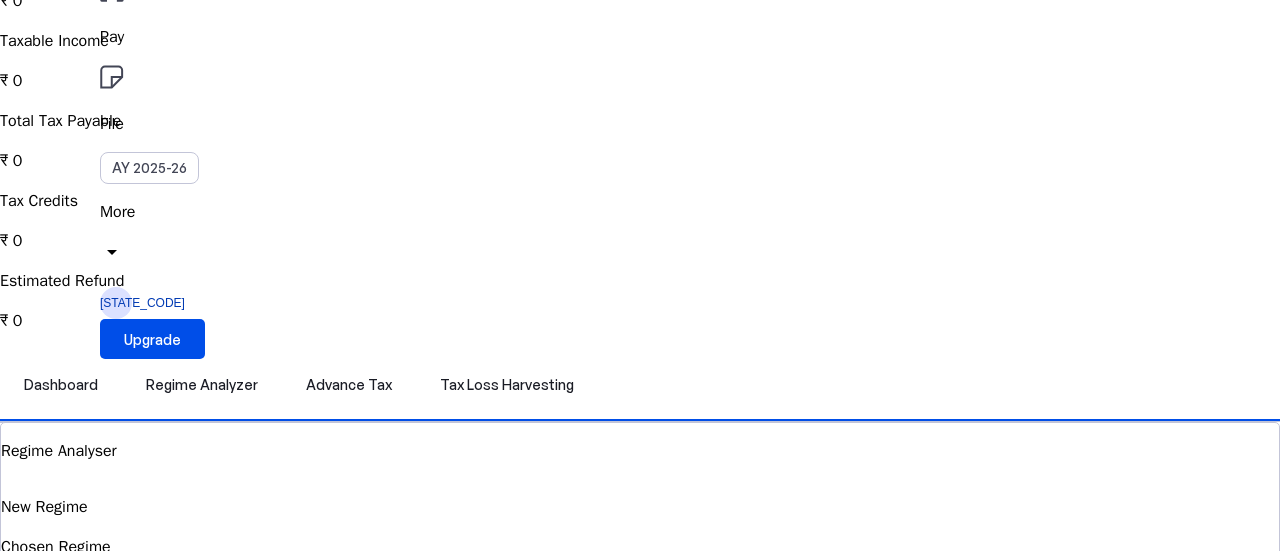 scroll, scrollTop: 189, scrollLeft: 0, axis: vertical 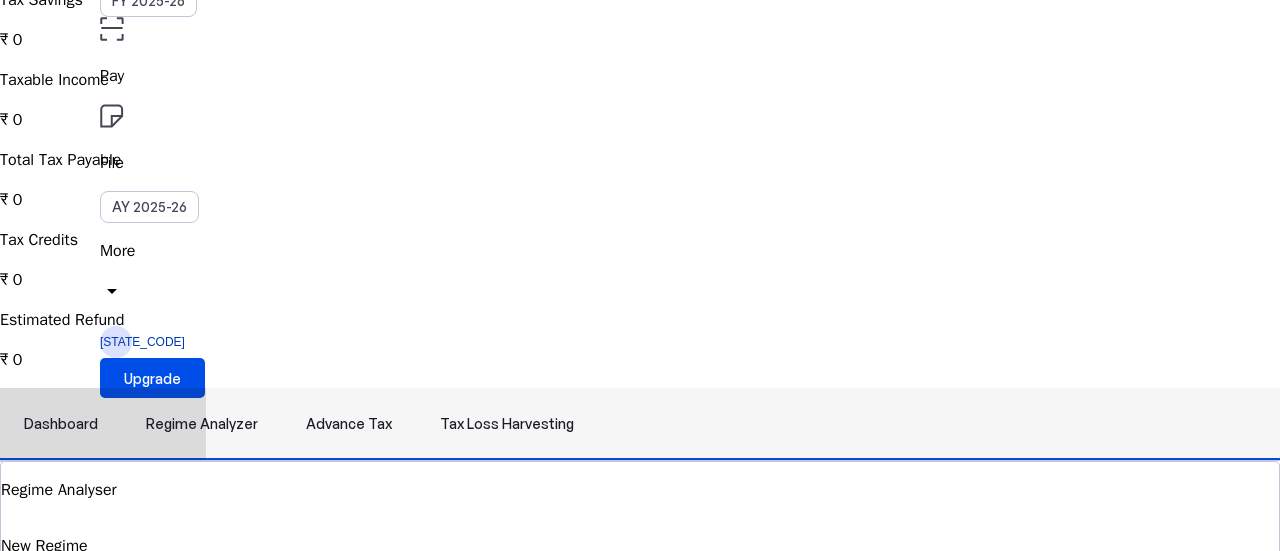 click on "Regime Analyzer" at bounding box center [202, 424] 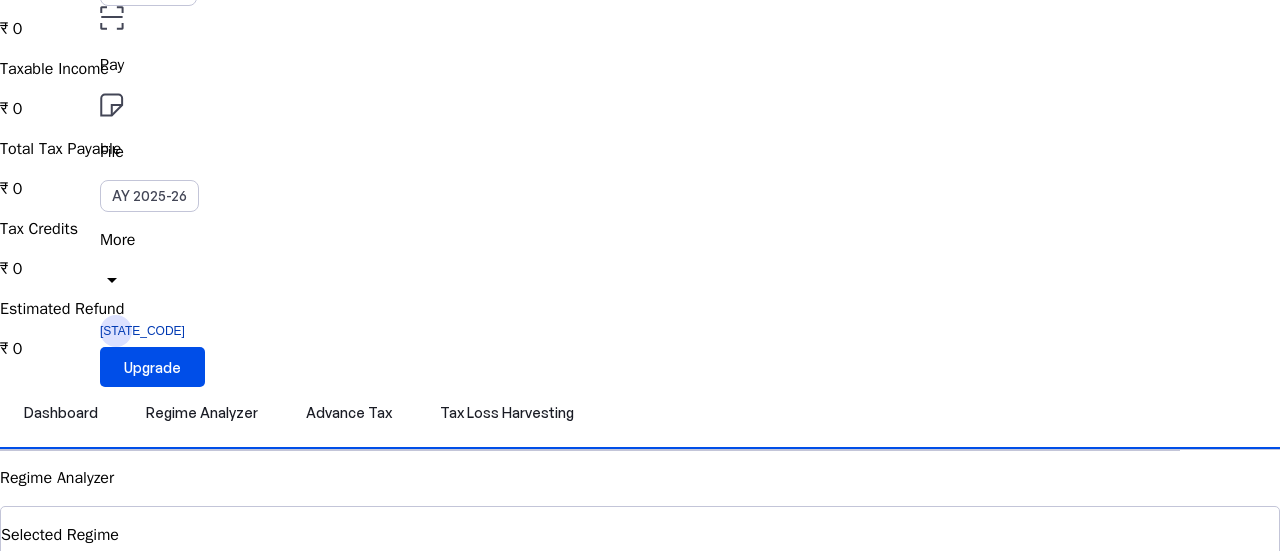 scroll, scrollTop: 300, scrollLeft: 0, axis: vertical 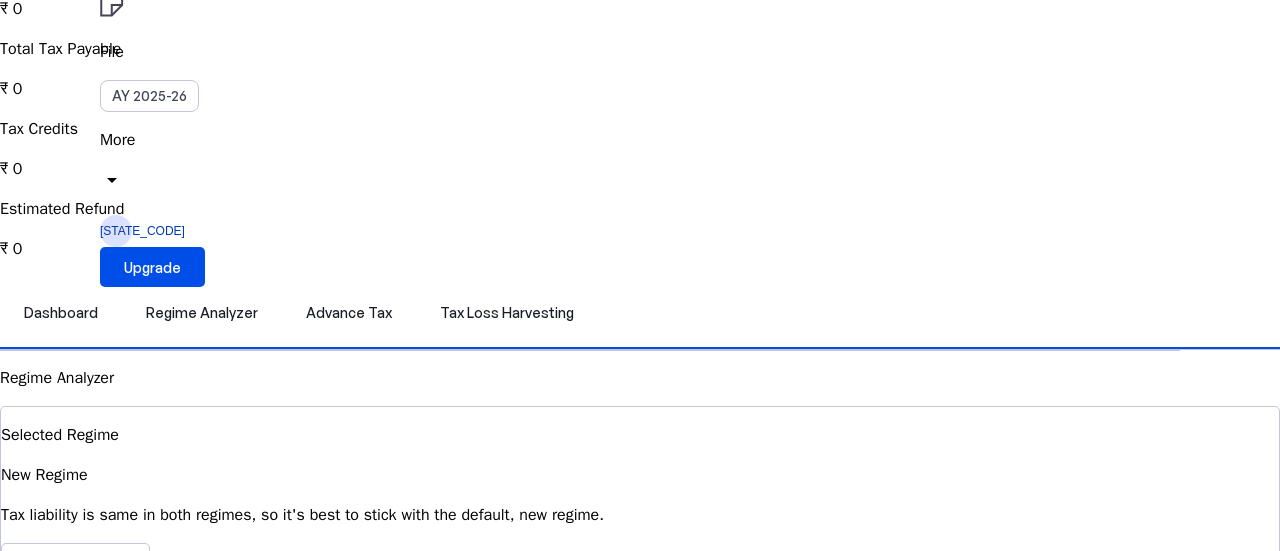 click at bounding box center (51, 800) 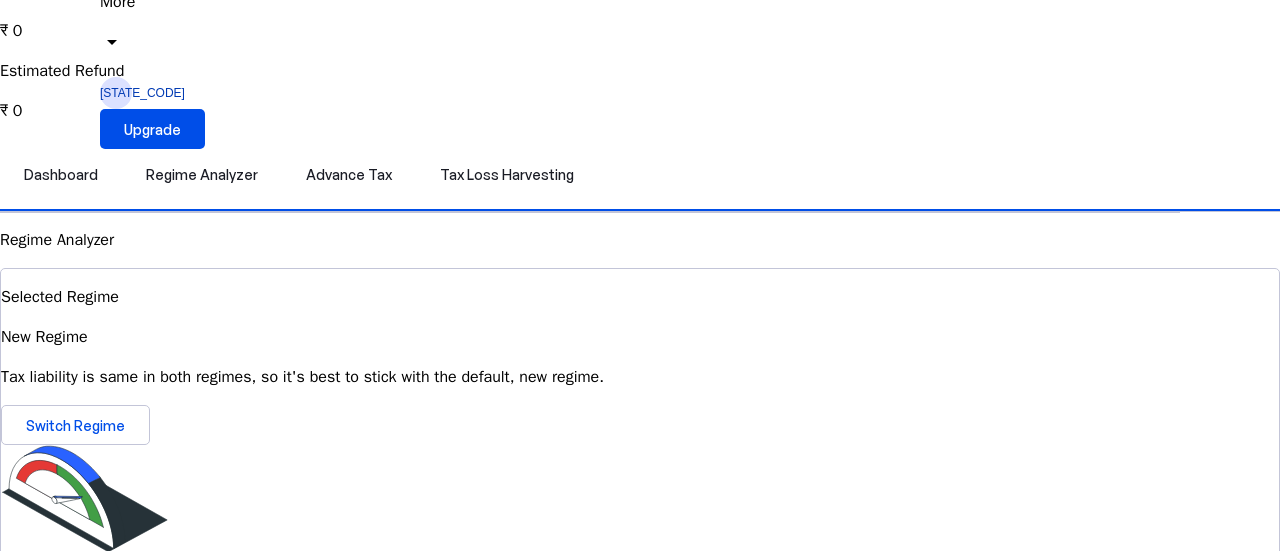 scroll, scrollTop: 300, scrollLeft: 0, axis: vertical 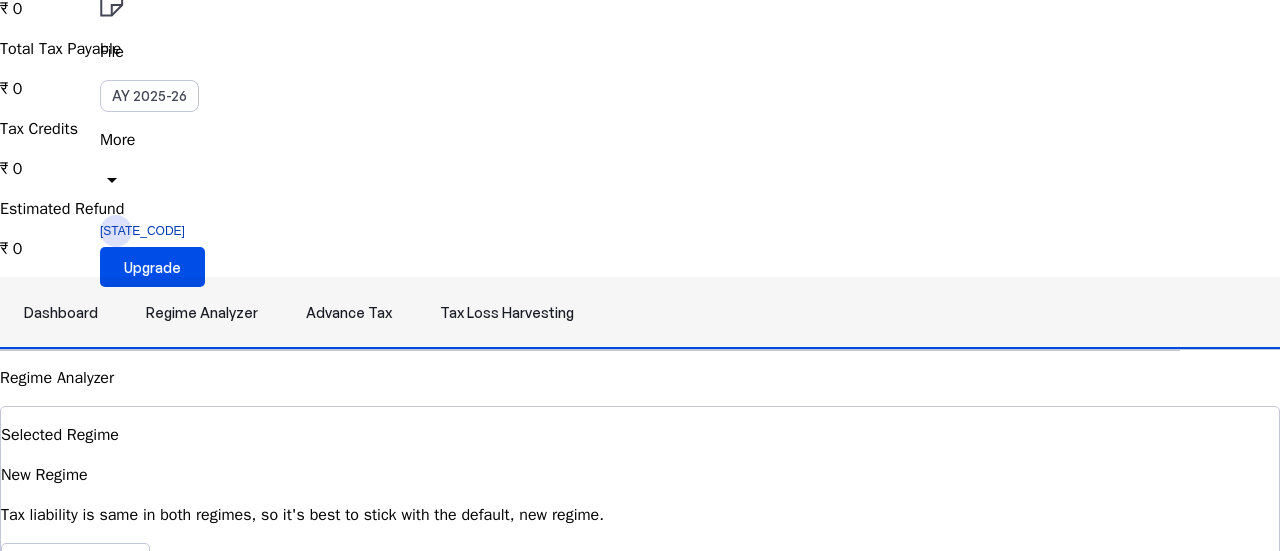 click on "Advance Tax" at bounding box center [349, 313] 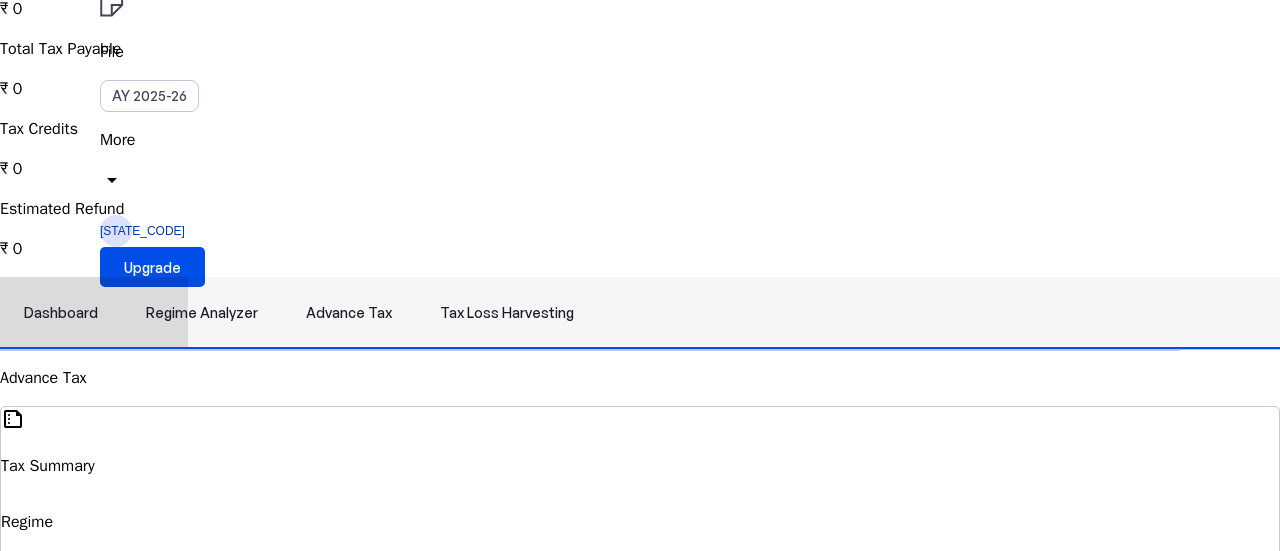 scroll, scrollTop: 0, scrollLeft: 0, axis: both 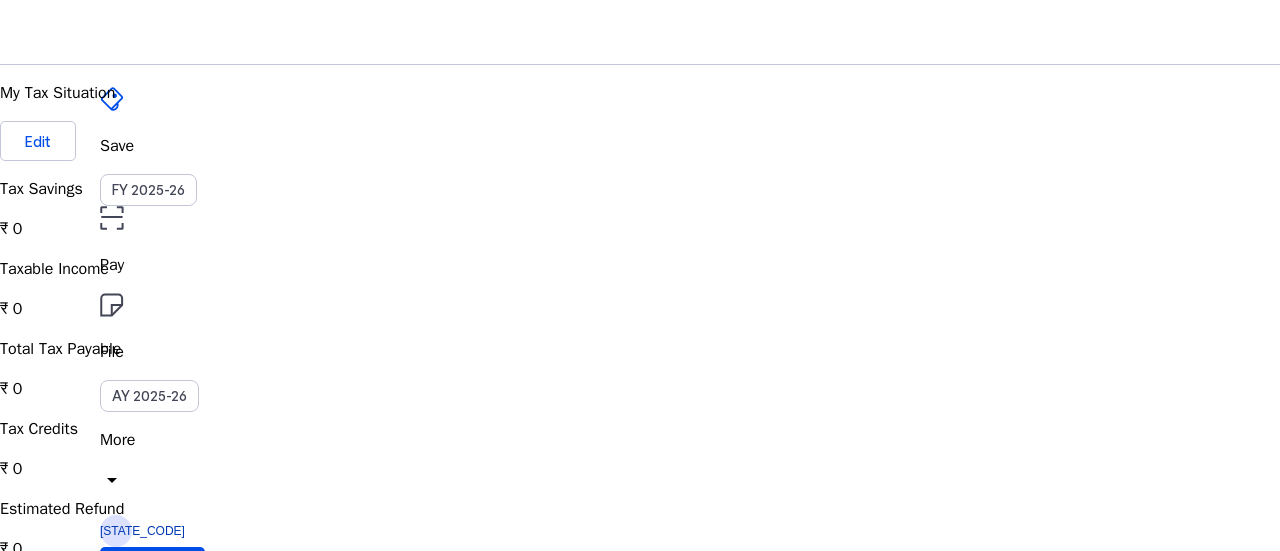 click on "Save FY 2025-26 Pay File AY 2025-26 More arrow_drop_down [STATE_CODE] Upgrade" at bounding box center (640, 32) 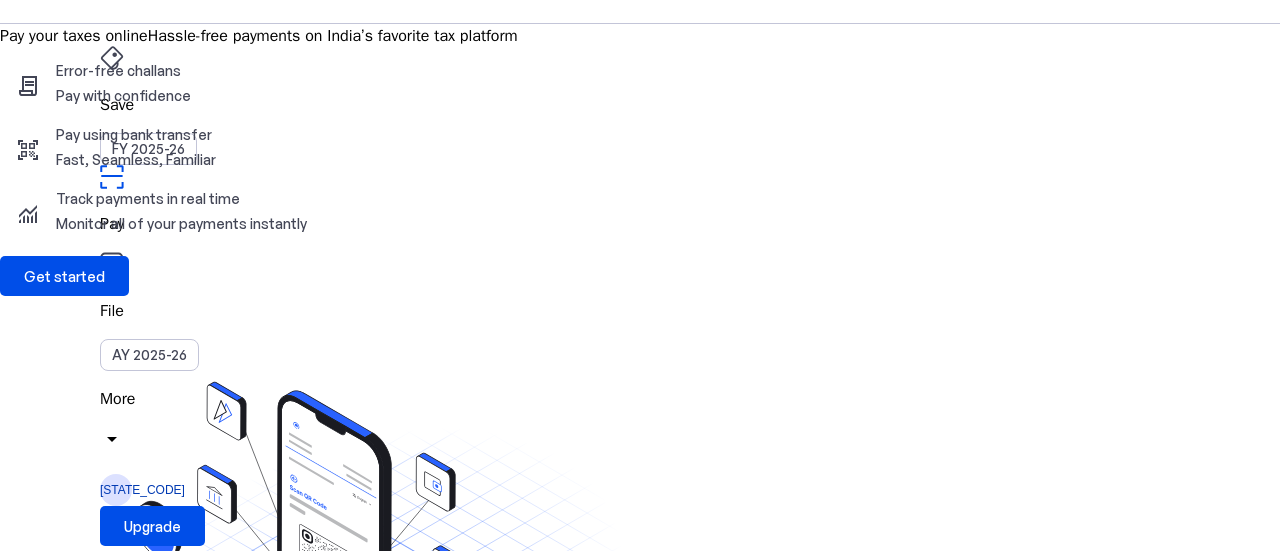 scroll, scrollTop: 0, scrollLeft: 0, axis: both 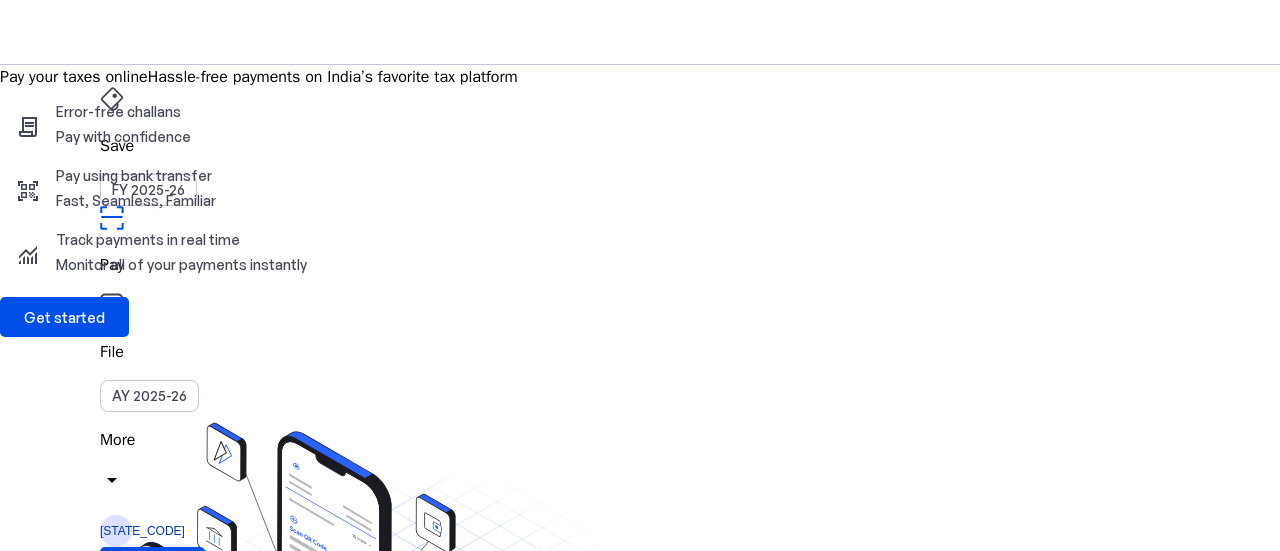 click at bounding box center [112, 99] 